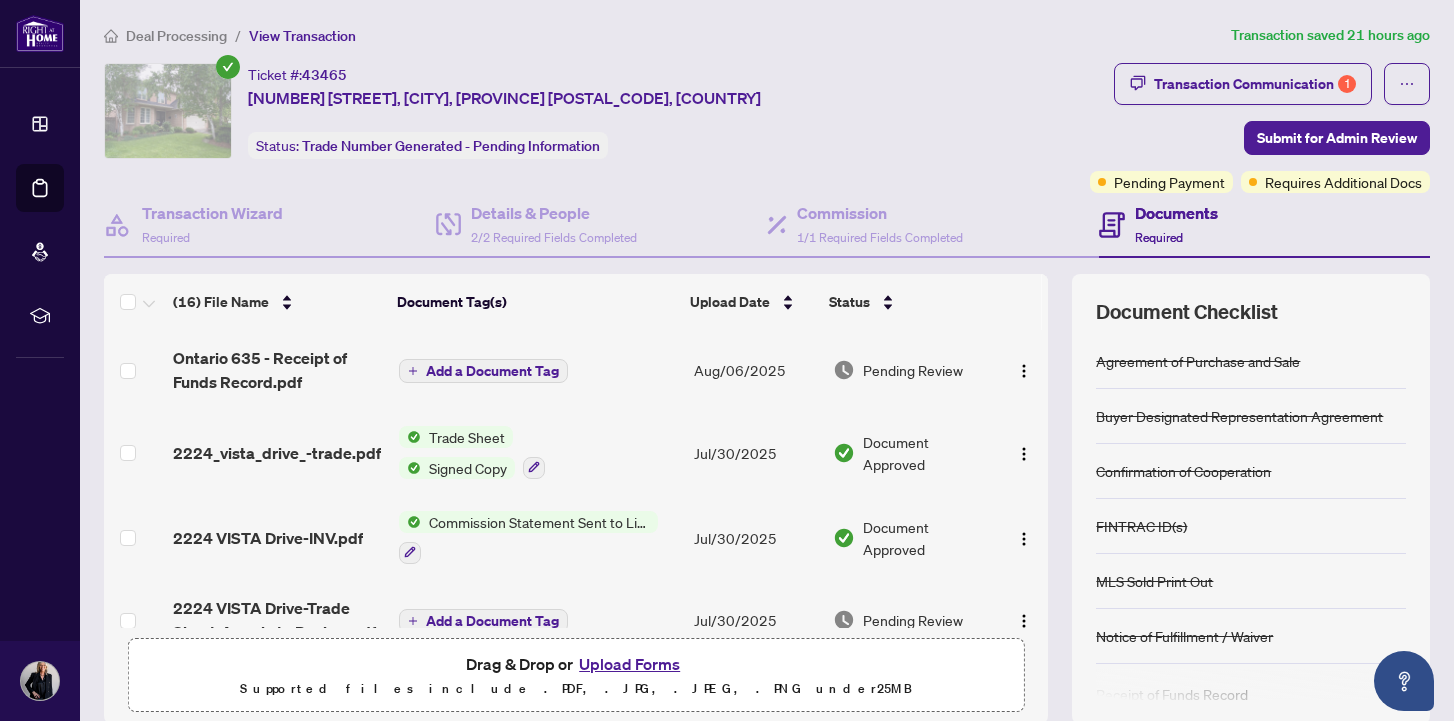 scroll, scrollTop: 0, scrollLeft: 0, axis: both 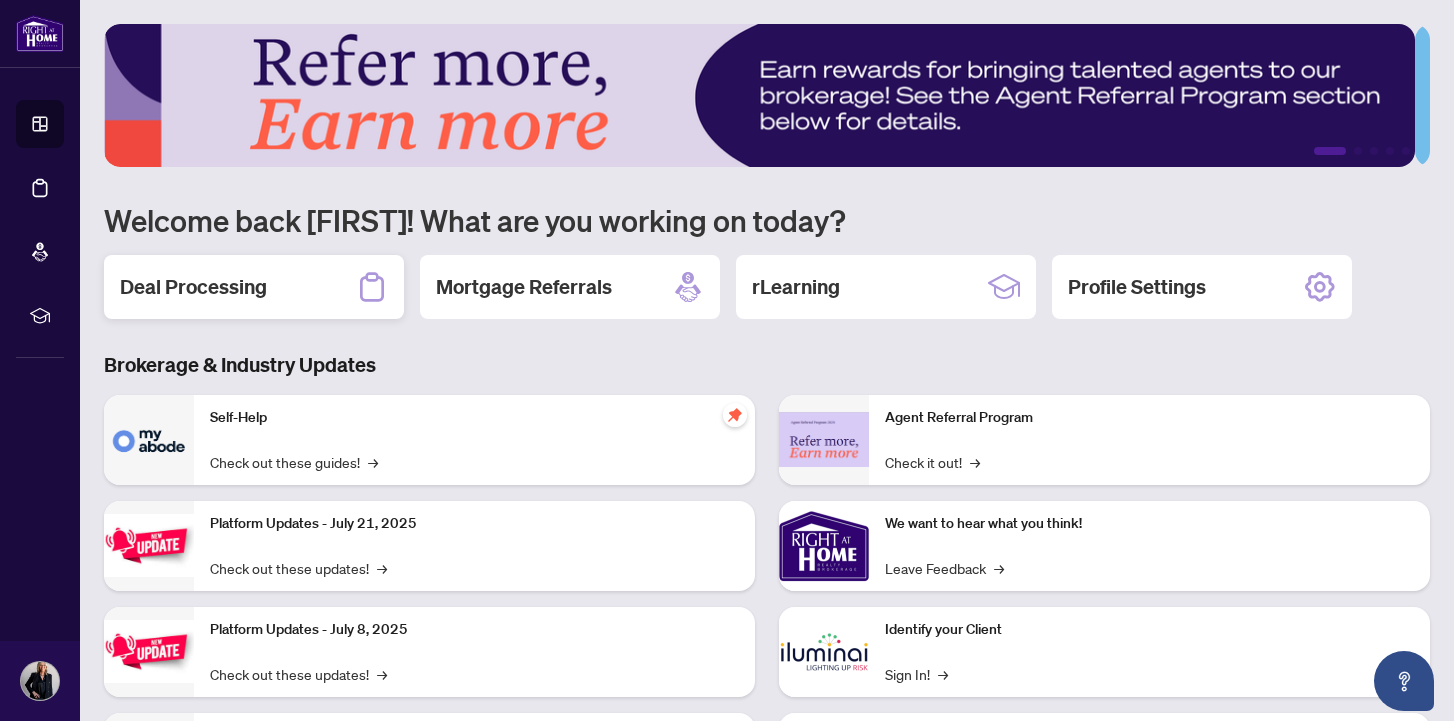 click on "Deal Processing" at bounding box center [193, 287] 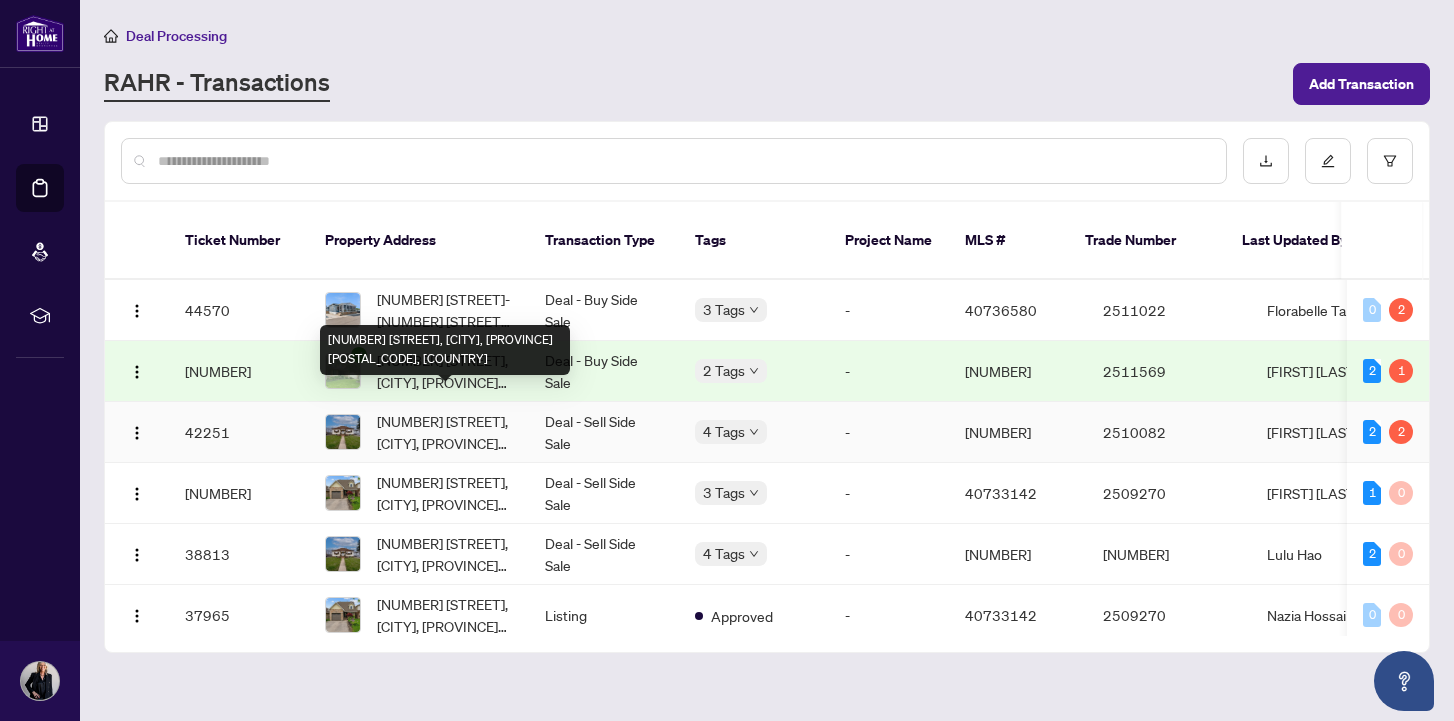 click on "[NUMBER] [STREET], [CITY], [PROVINCE] [POSTAL_CODE], [COUNTRY]" at bounding box center (445, 432) 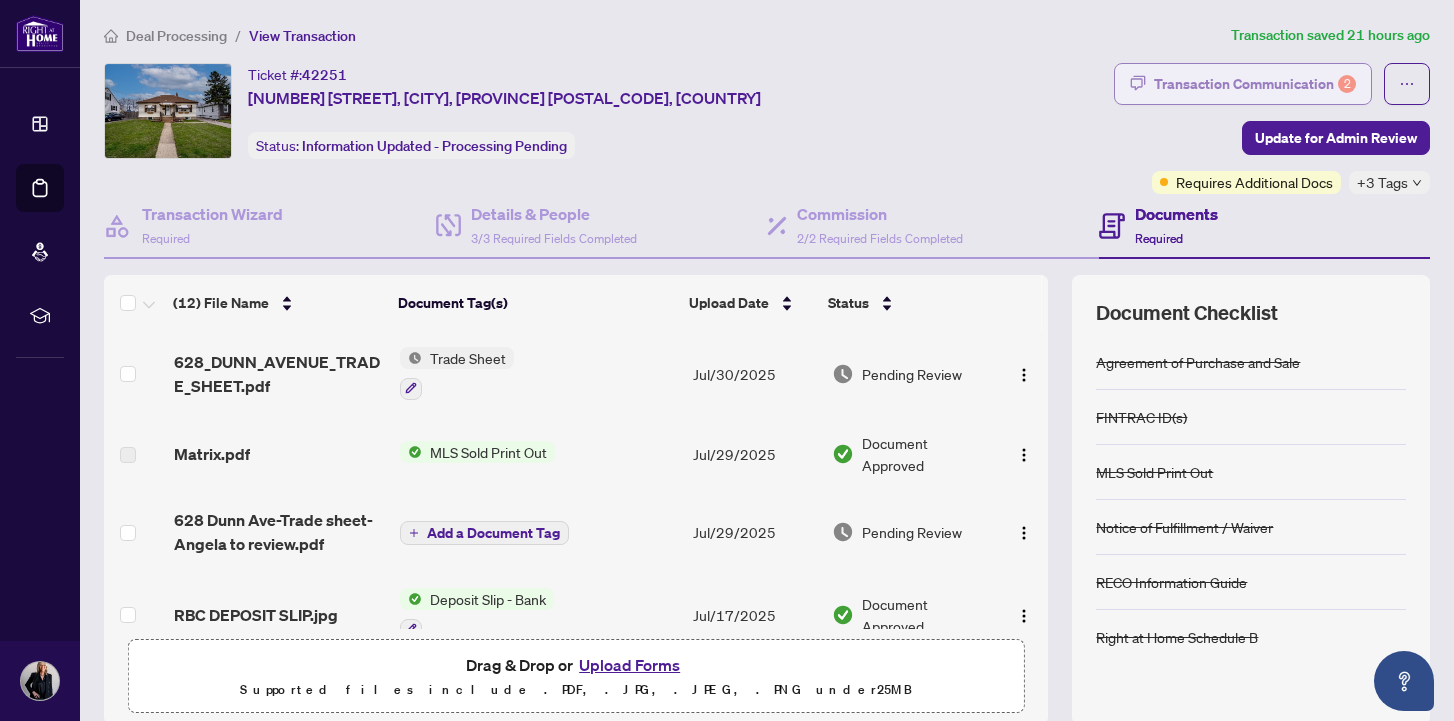 click on "Transaction Communication 2" at bounding box center [1255, 84] 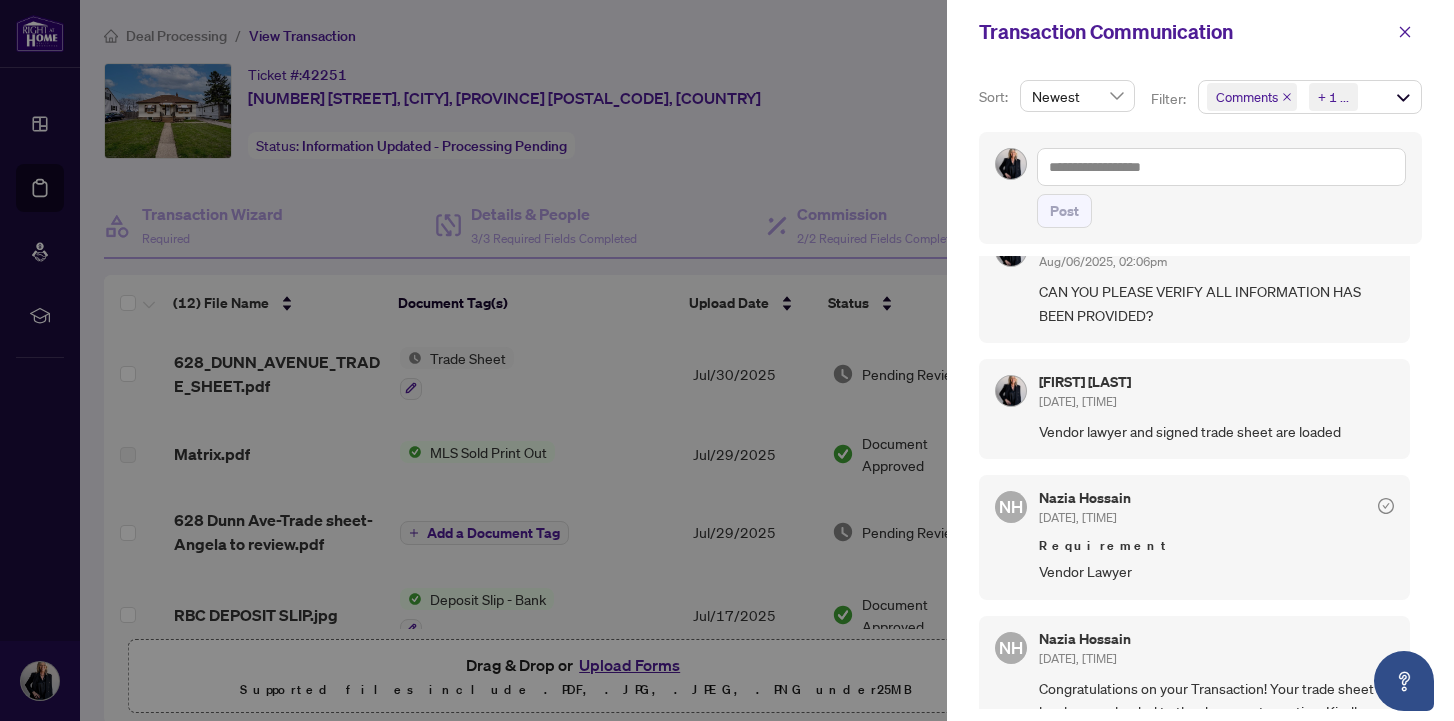 scroll, scrollTop: 0, scrollLeft: 0, axis: both 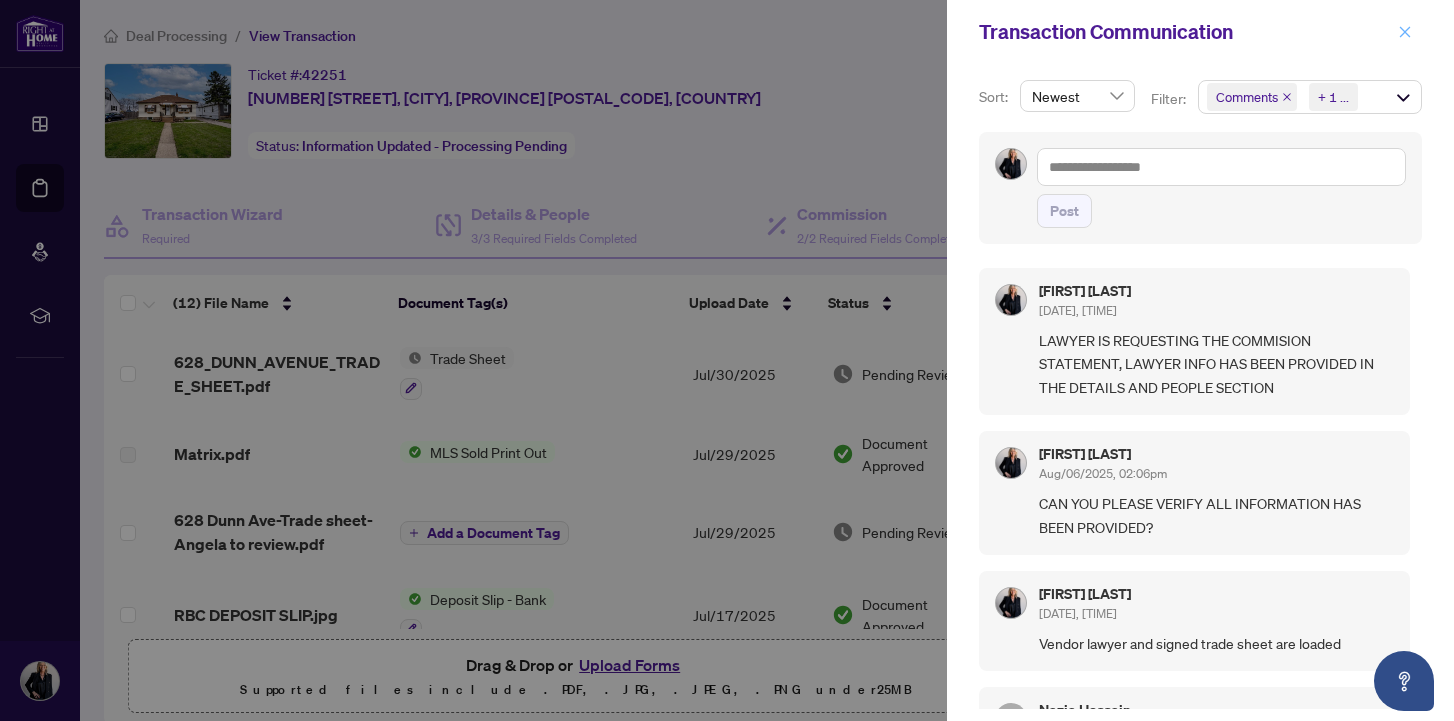 click 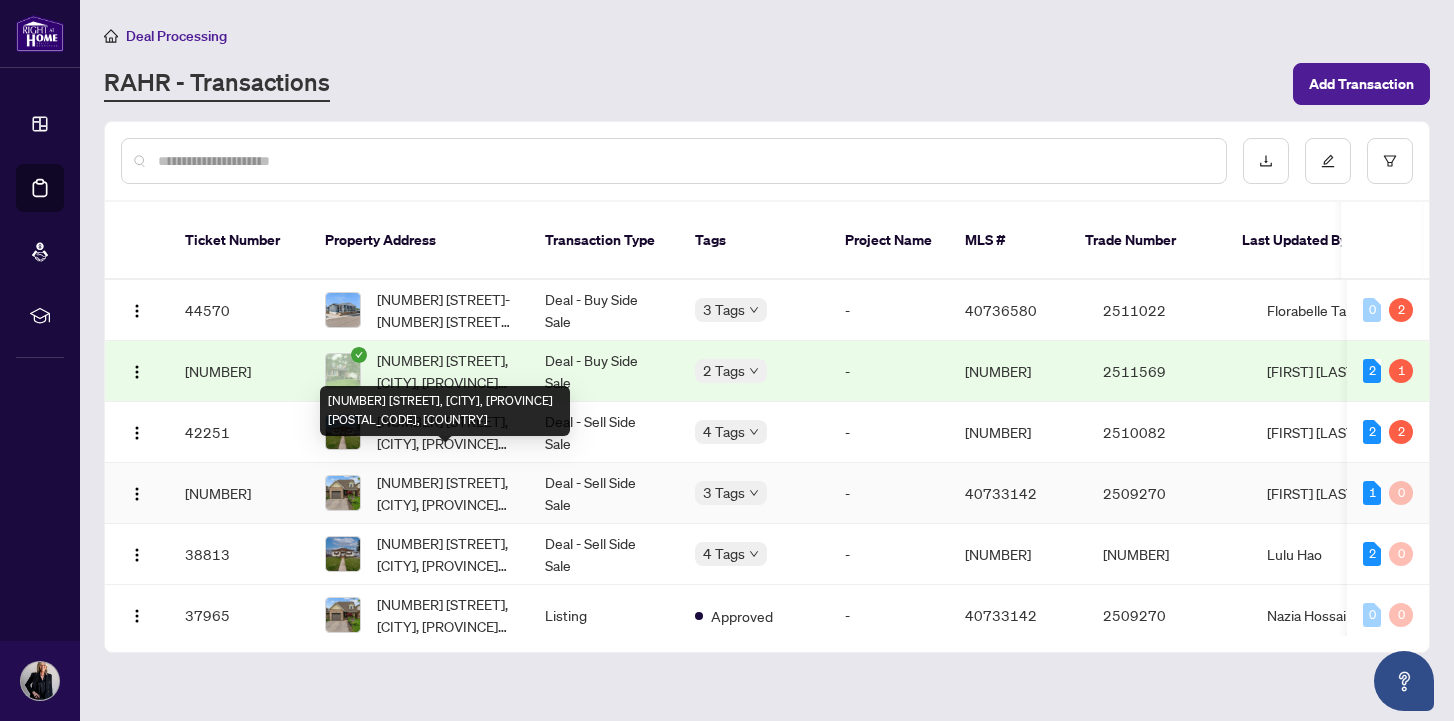click on "[NUMBER] [STREET], [CITY], [PROVINCE] [POSTAL_CODE], [COUNTRY]" at bounding box center [445, 493] 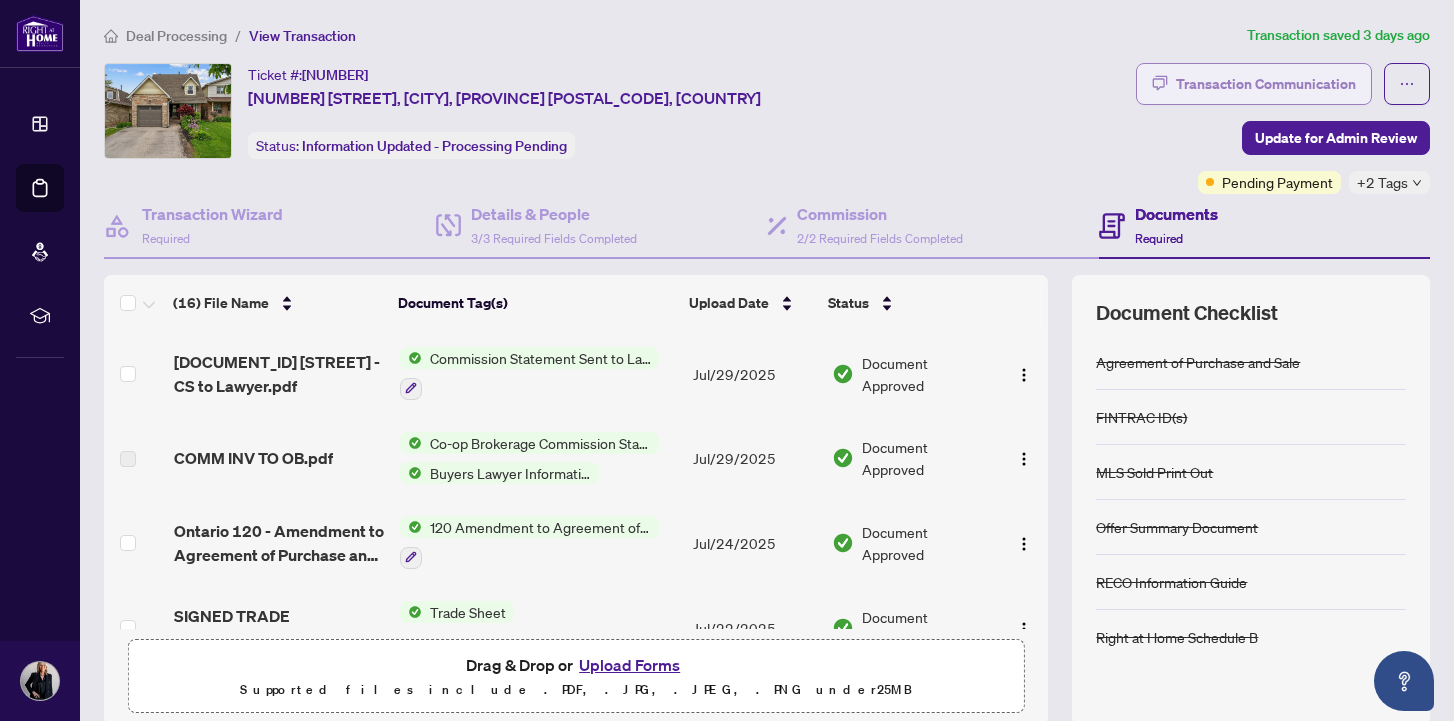 click on "Transaction Communication" at bounding box center (1266, 84) 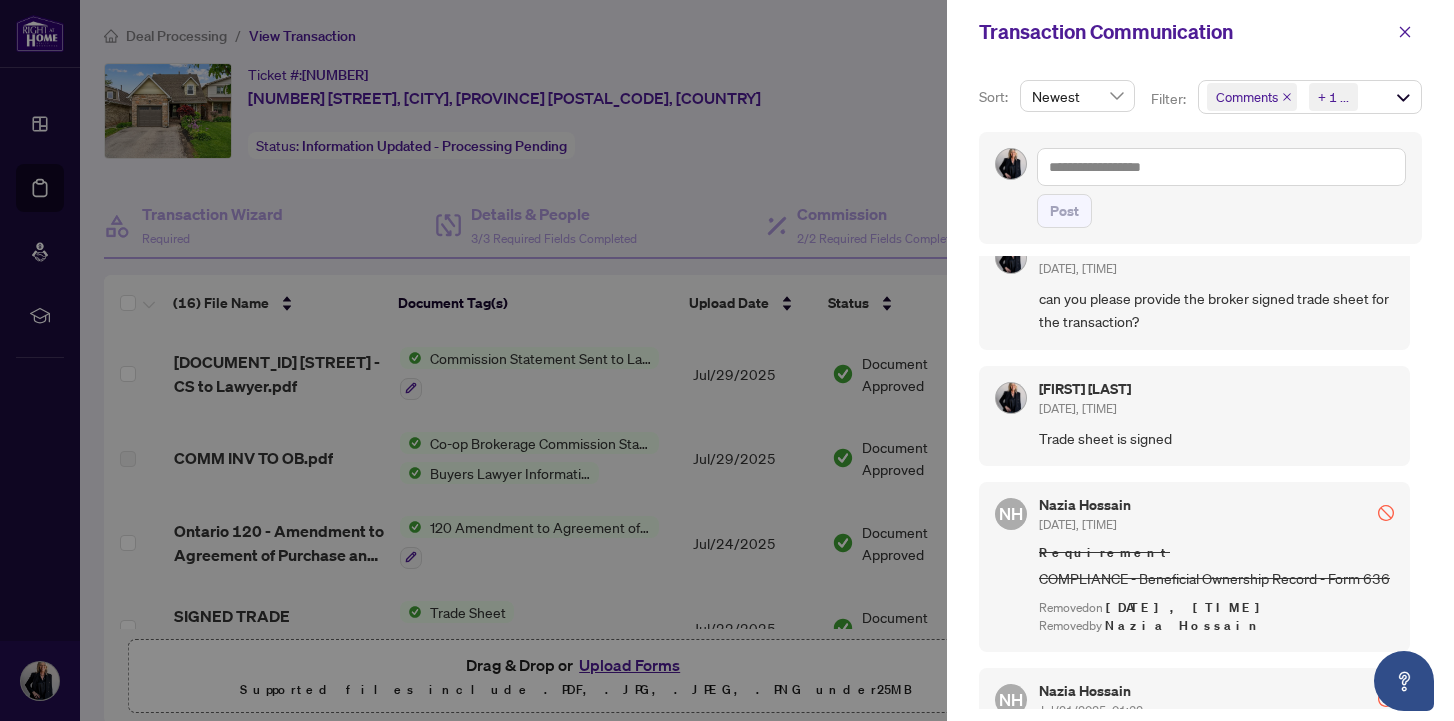 scroll, scrollTop: 0, scrollLeft: 0, axis: both 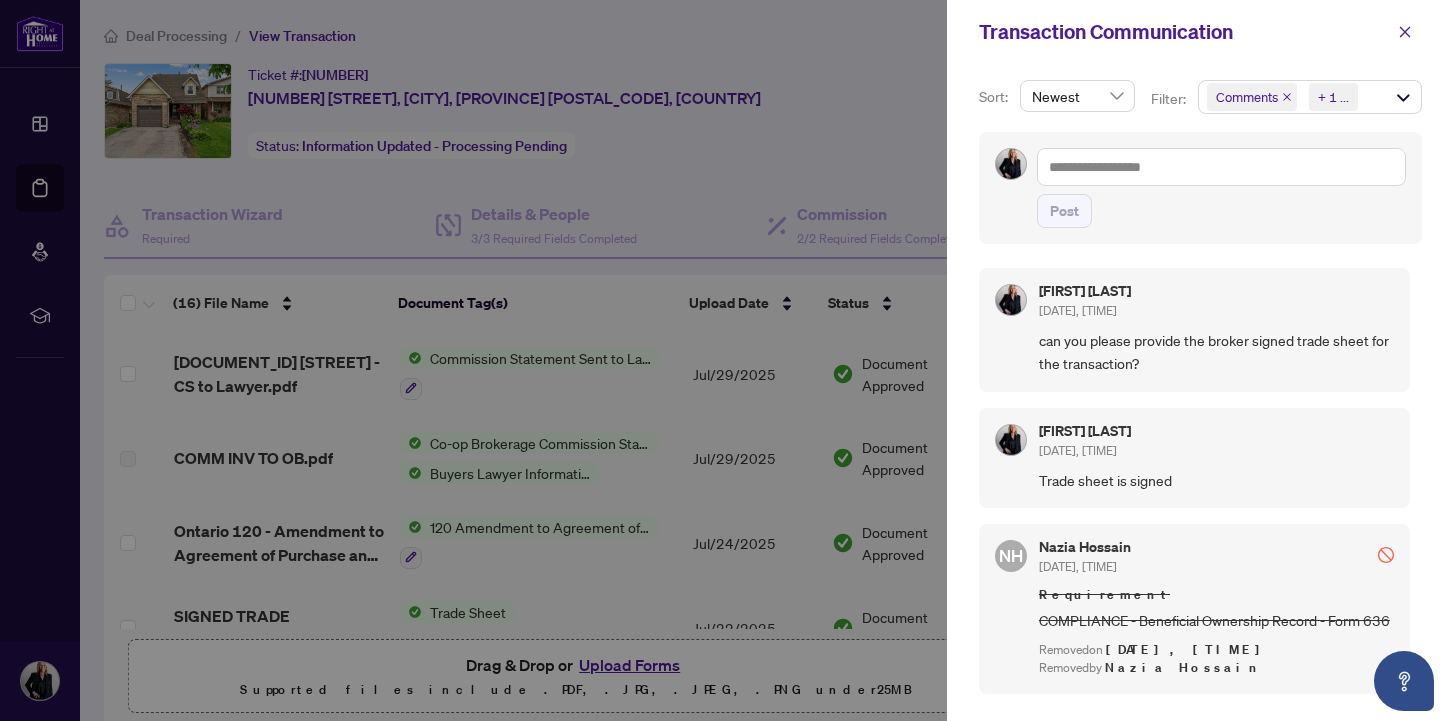 click on "Comments Requirements + 1 ..." at bounding box center (1310, 97) 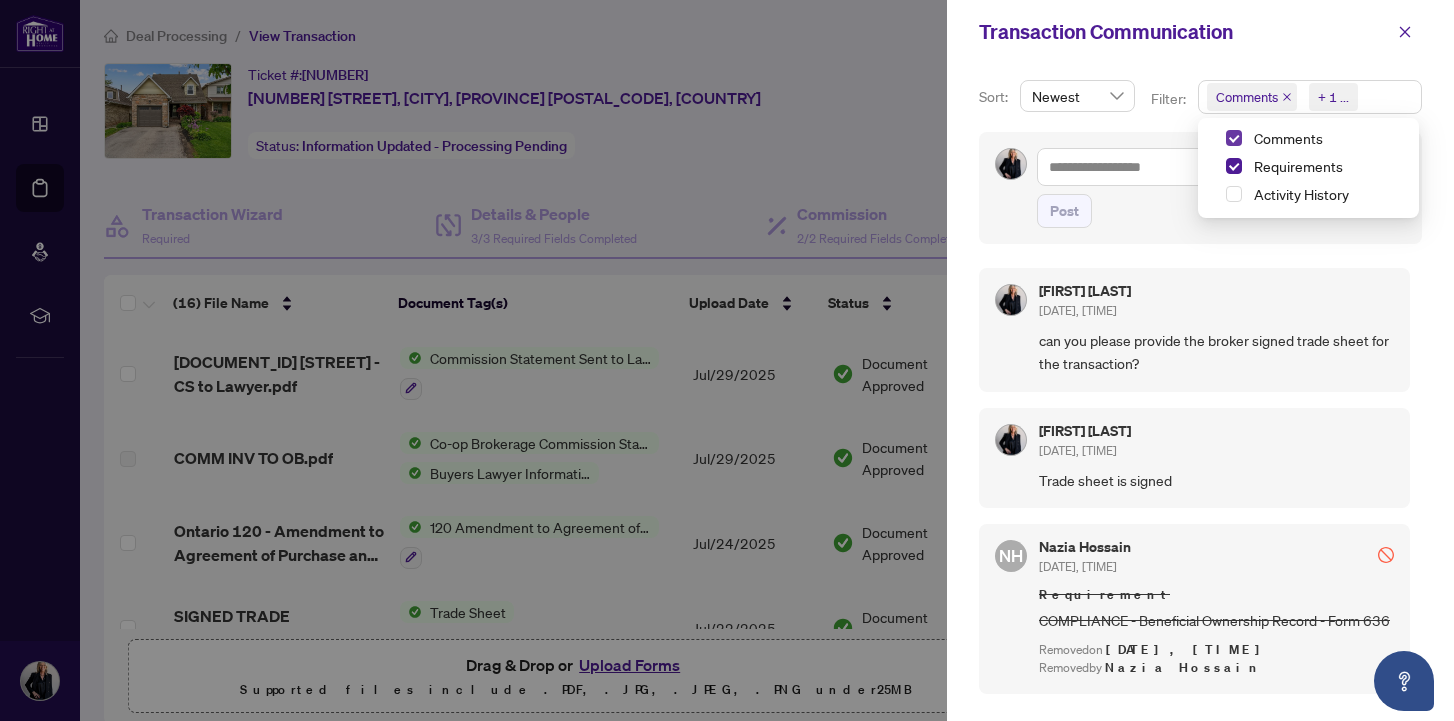 click at bounding box center [1234, 138] 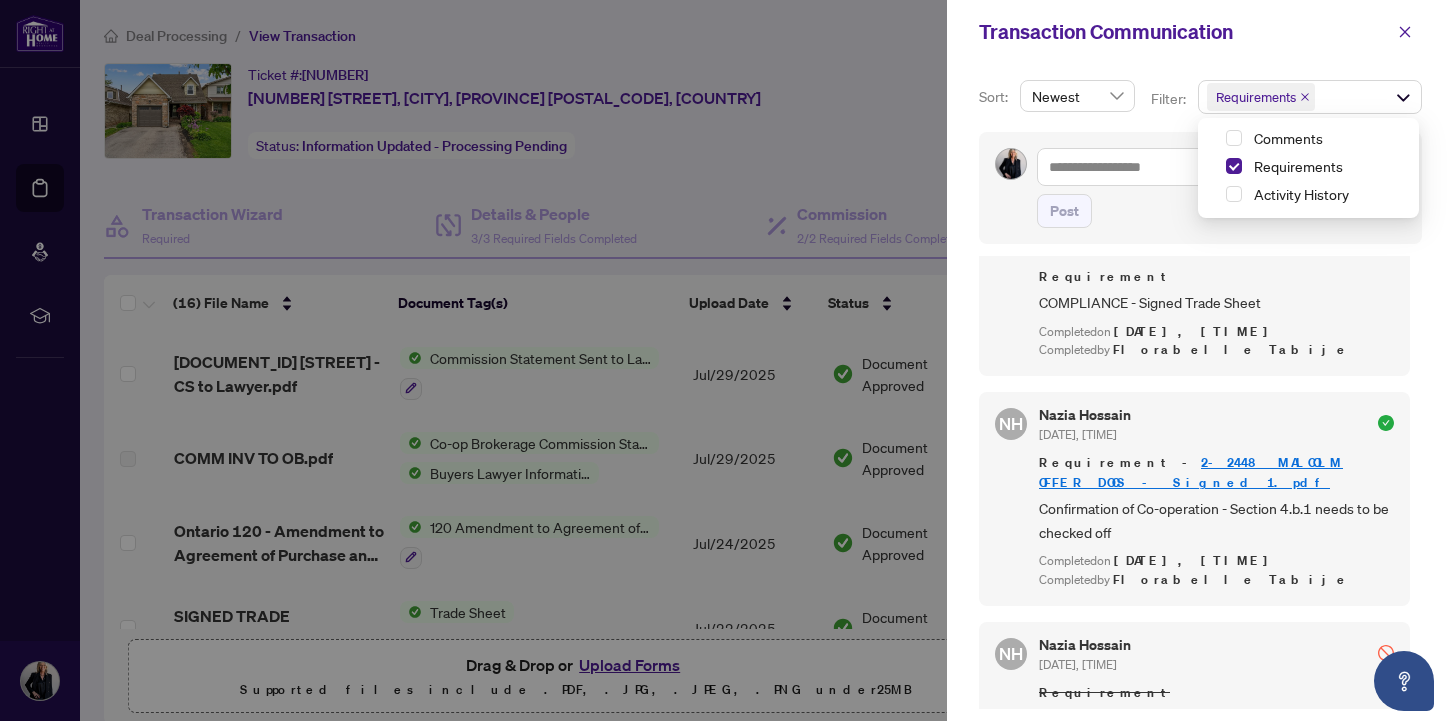 scroll, scrollTop: 0, scrollLeft: 0, axis: both 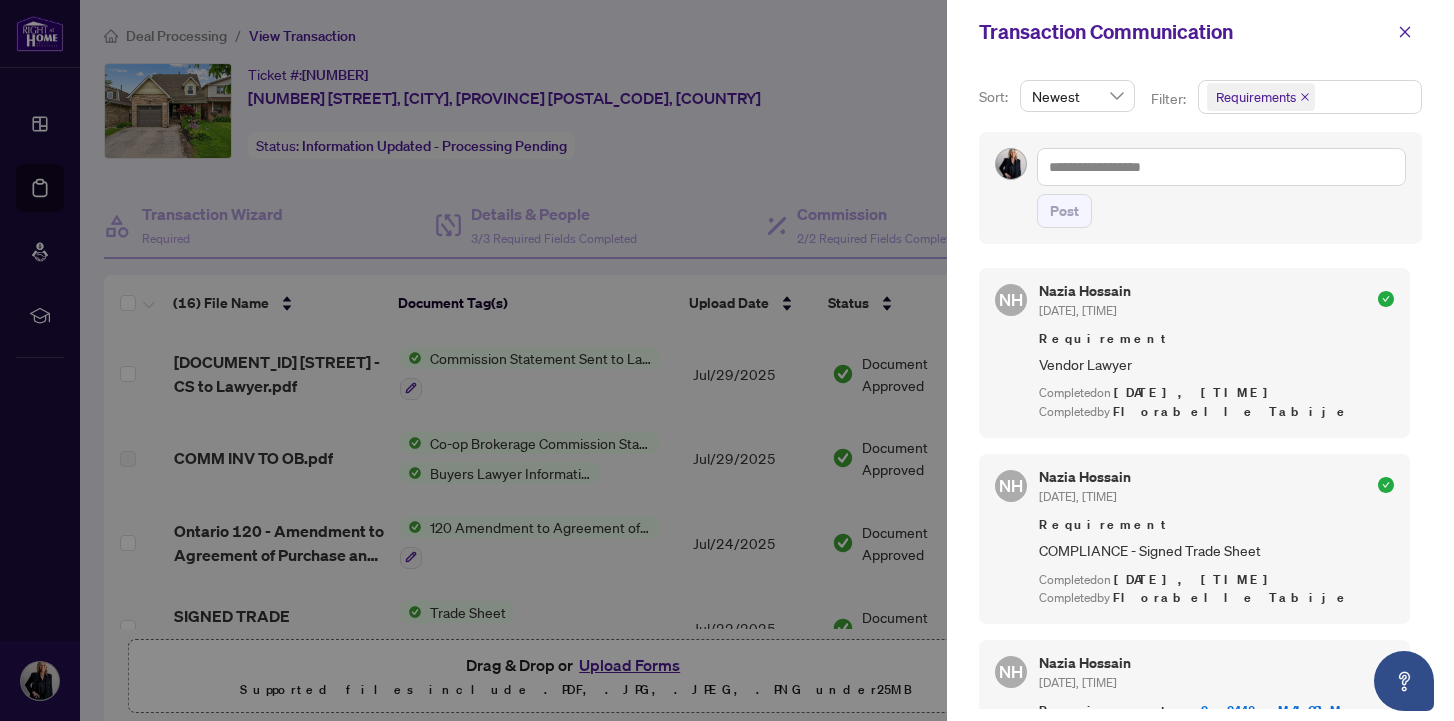 click on "Requirements + 0 ..." at bounding box center (1310, 97) 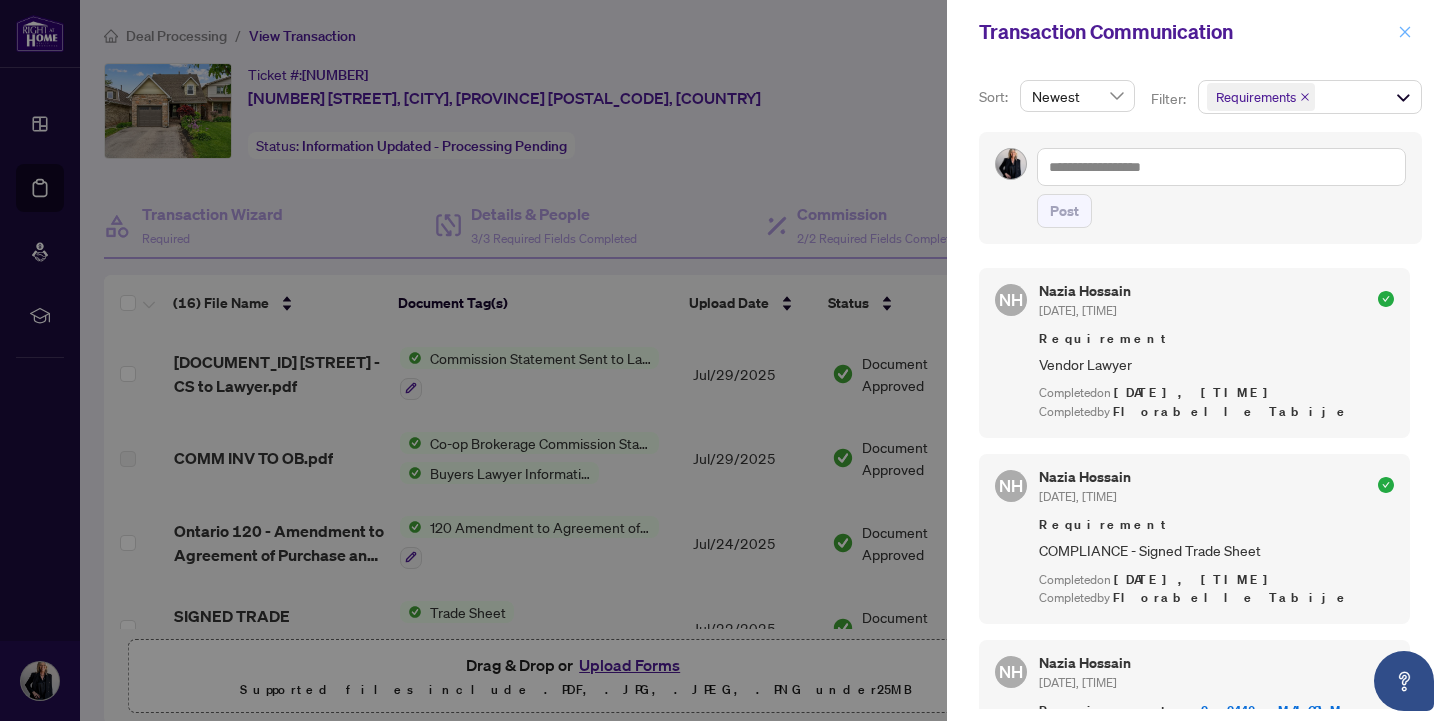 click 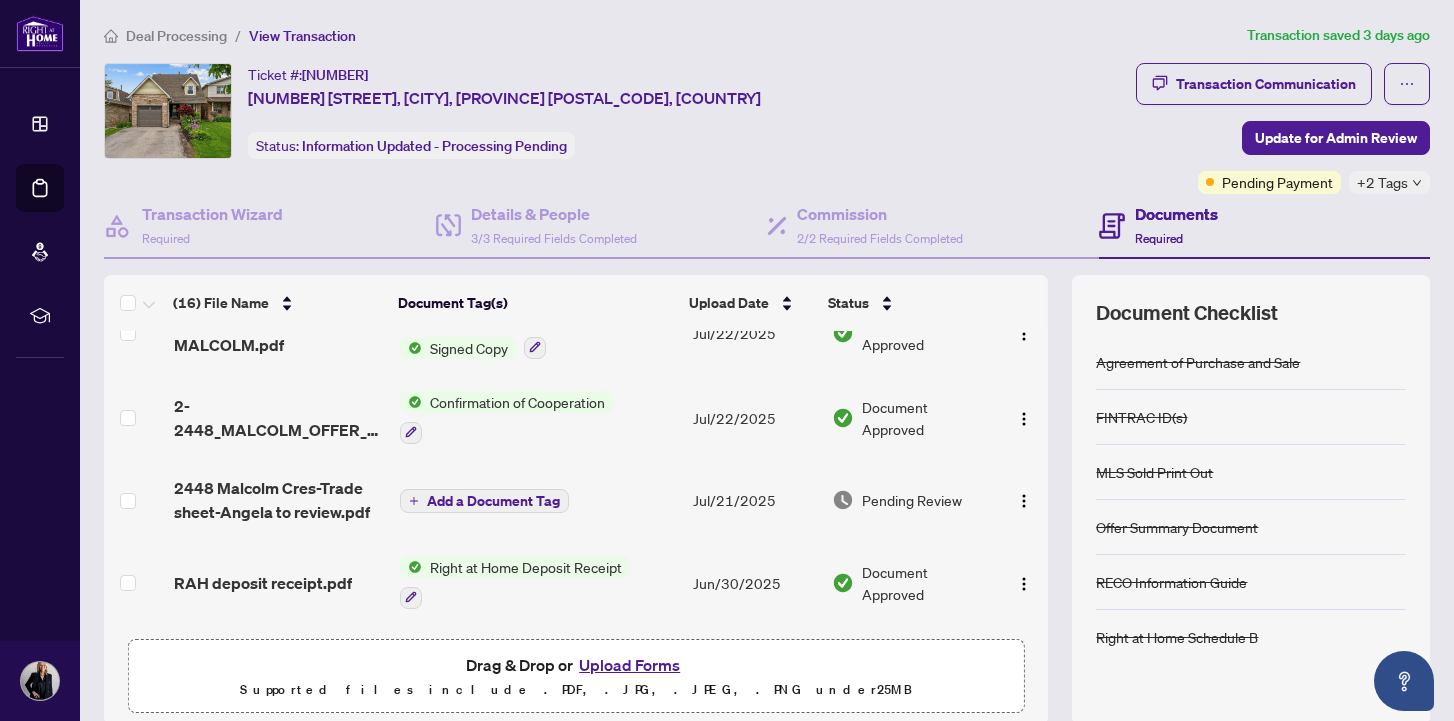 scroll, scrollTop: 403, scrollLeft: 0, axis: vertical 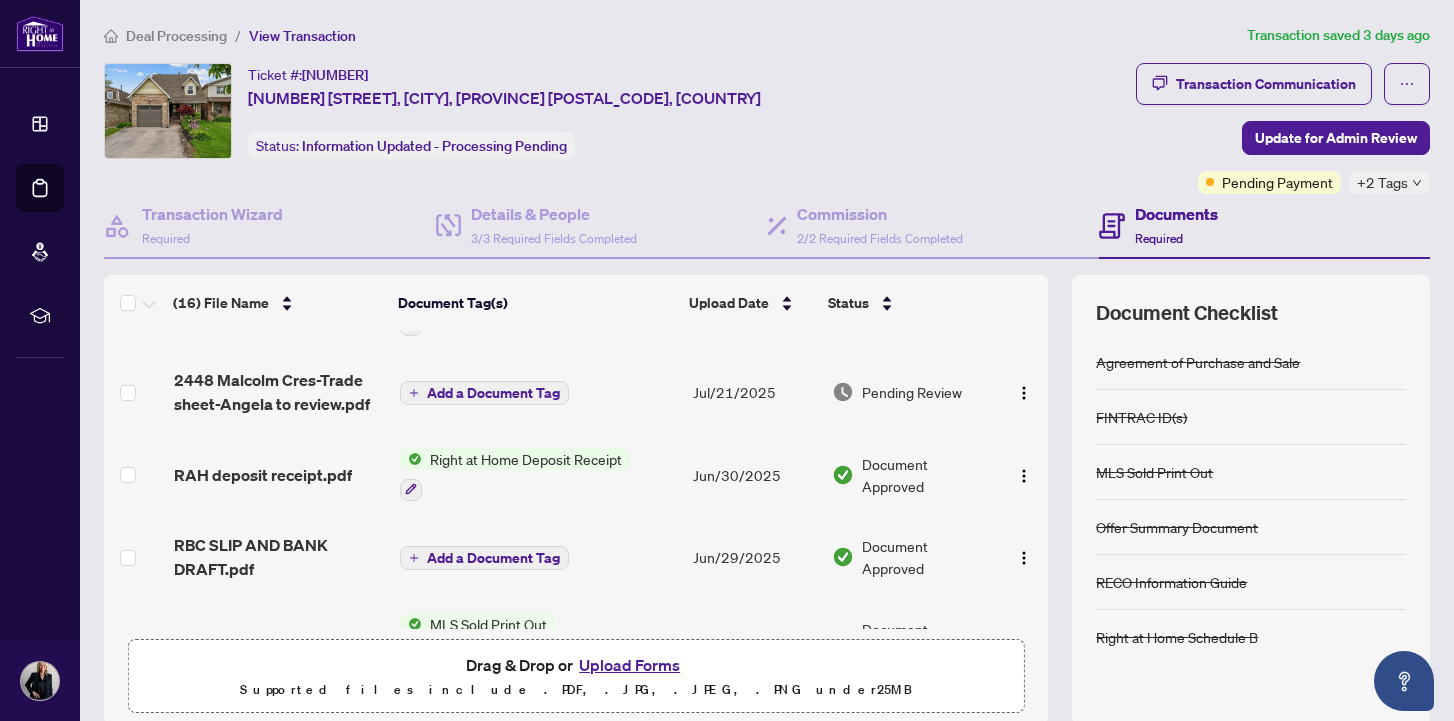 click 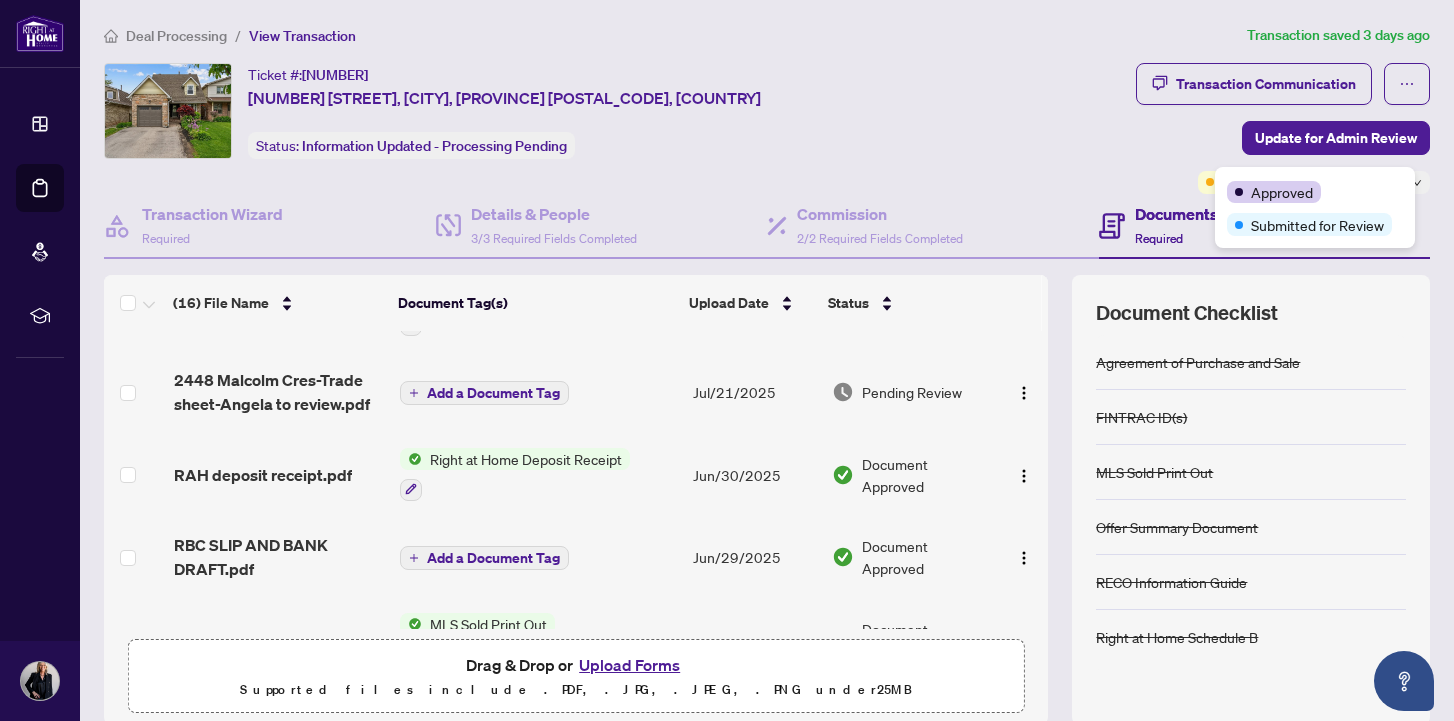click on "Approved" at bounding box center [1315, 191] 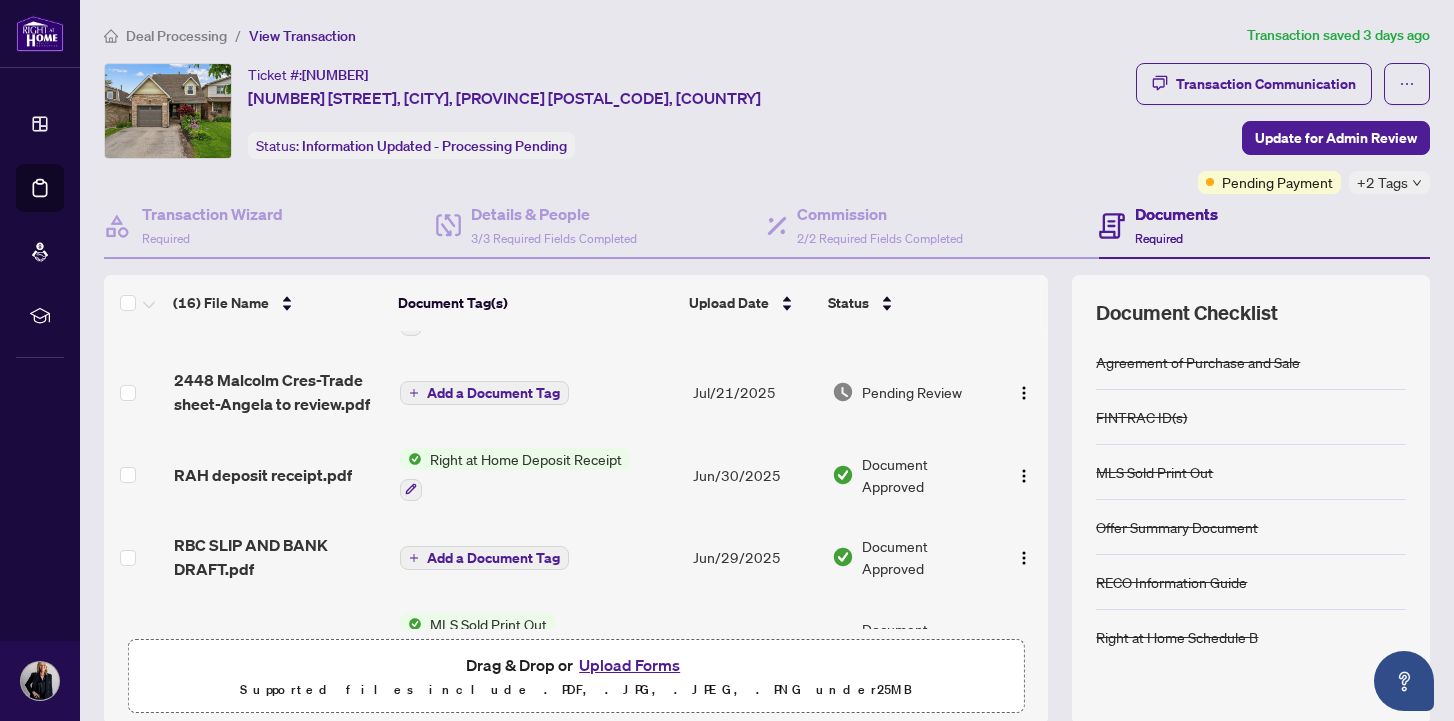 click on "Ticket #:  [NUMBER] [NUMBER] [STREET], [CITY], [PROVINCE] [POSTAL_CODE], [COUNTRY] Status:   Information Updated - Processing Pending" at bounding box center [616, 111] 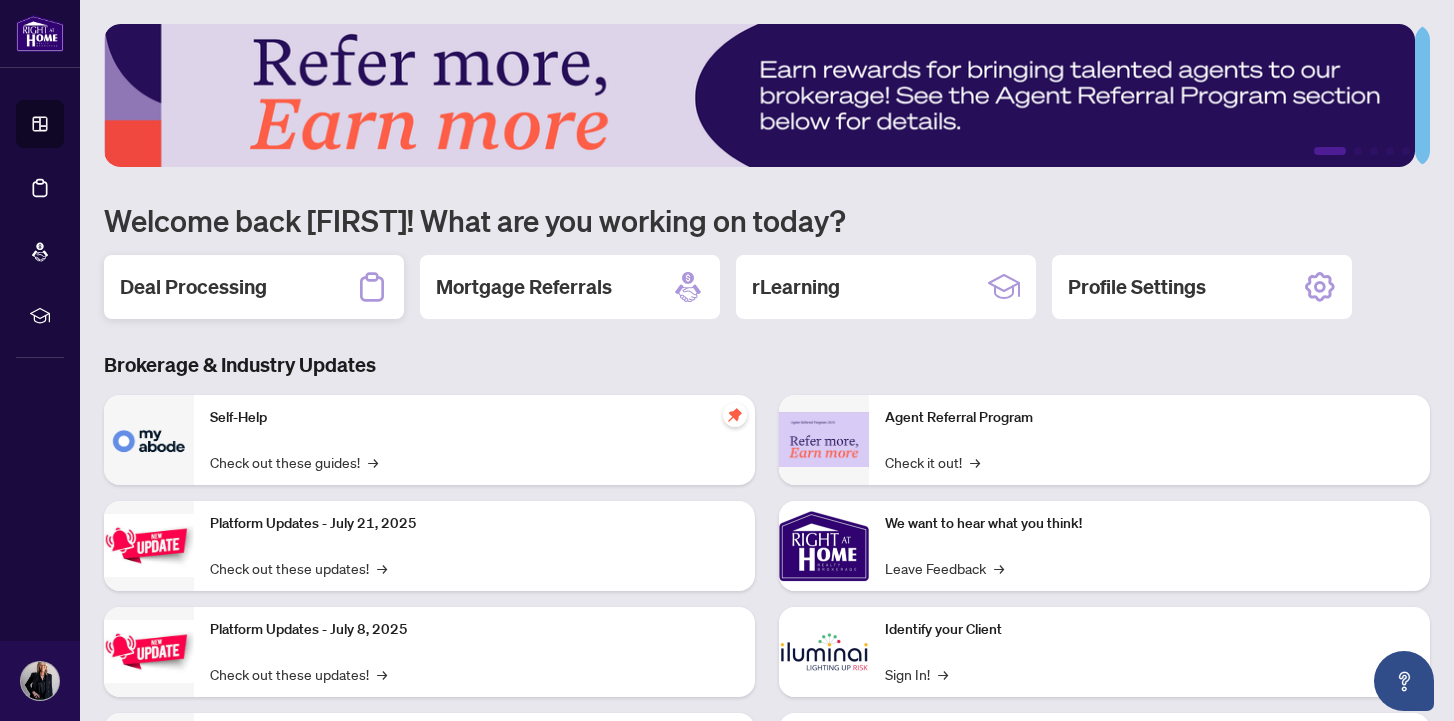 click on "Deal Processing" at bounding box center (254, 287) 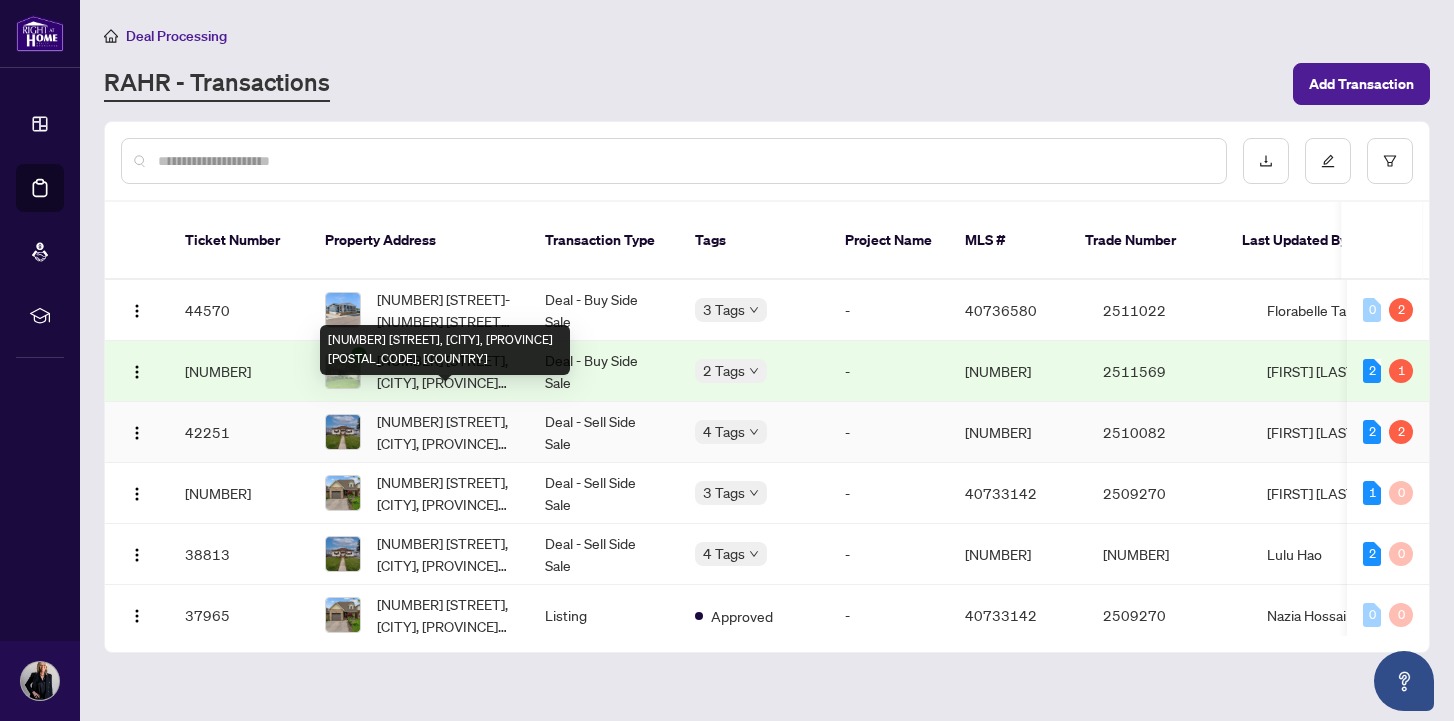click on "[NUMBER] [STREET], [CITY], [PROVINCE] [POSTAL_CODE], [COUNTRY]" at bounding box center [445, 432] 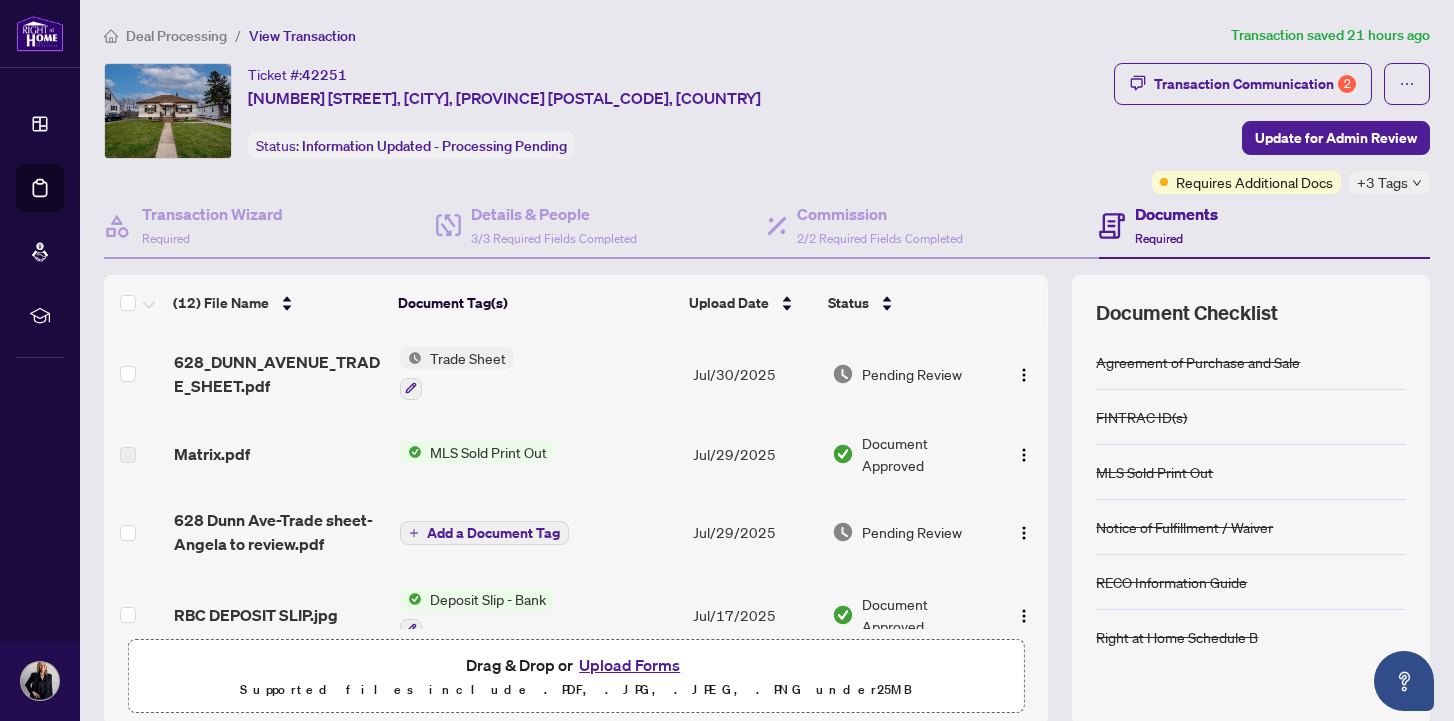 click 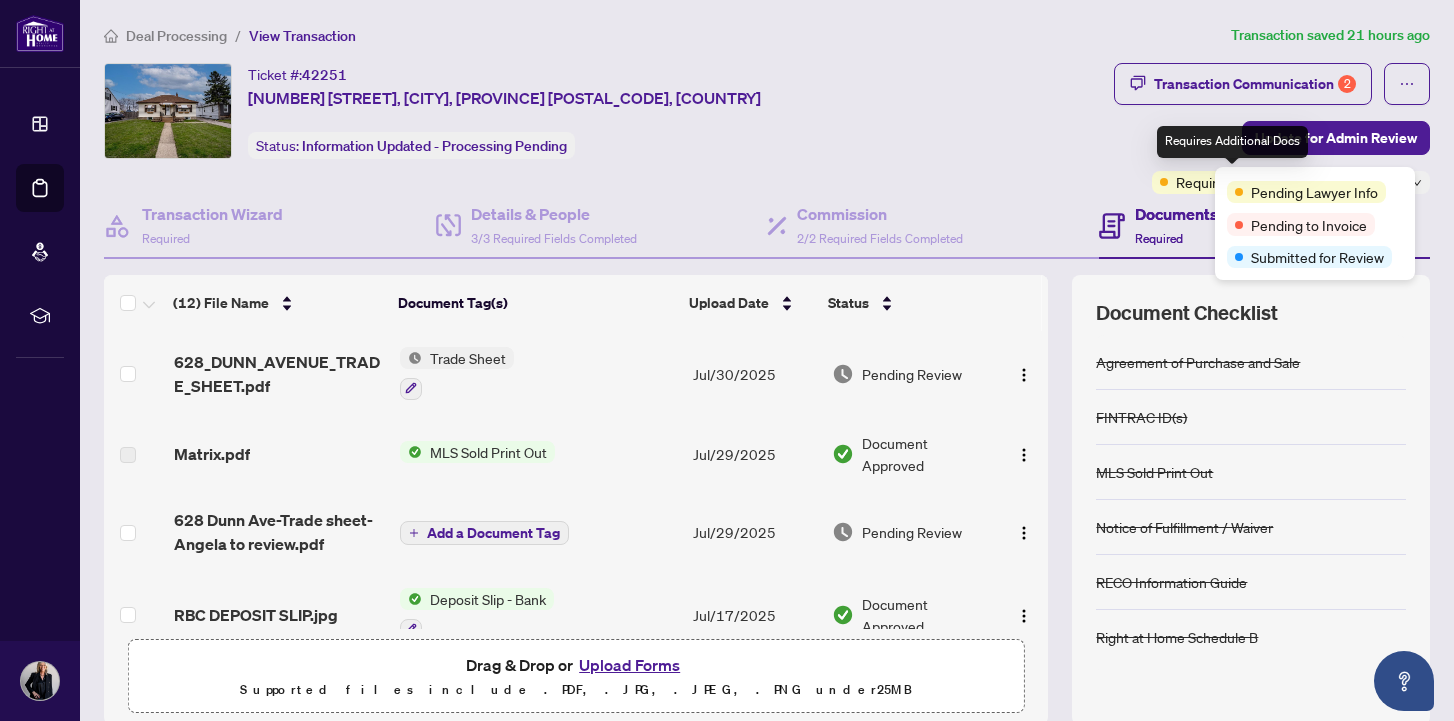 click on "Requires Additional Docs" at bounding box center [1254, 182] 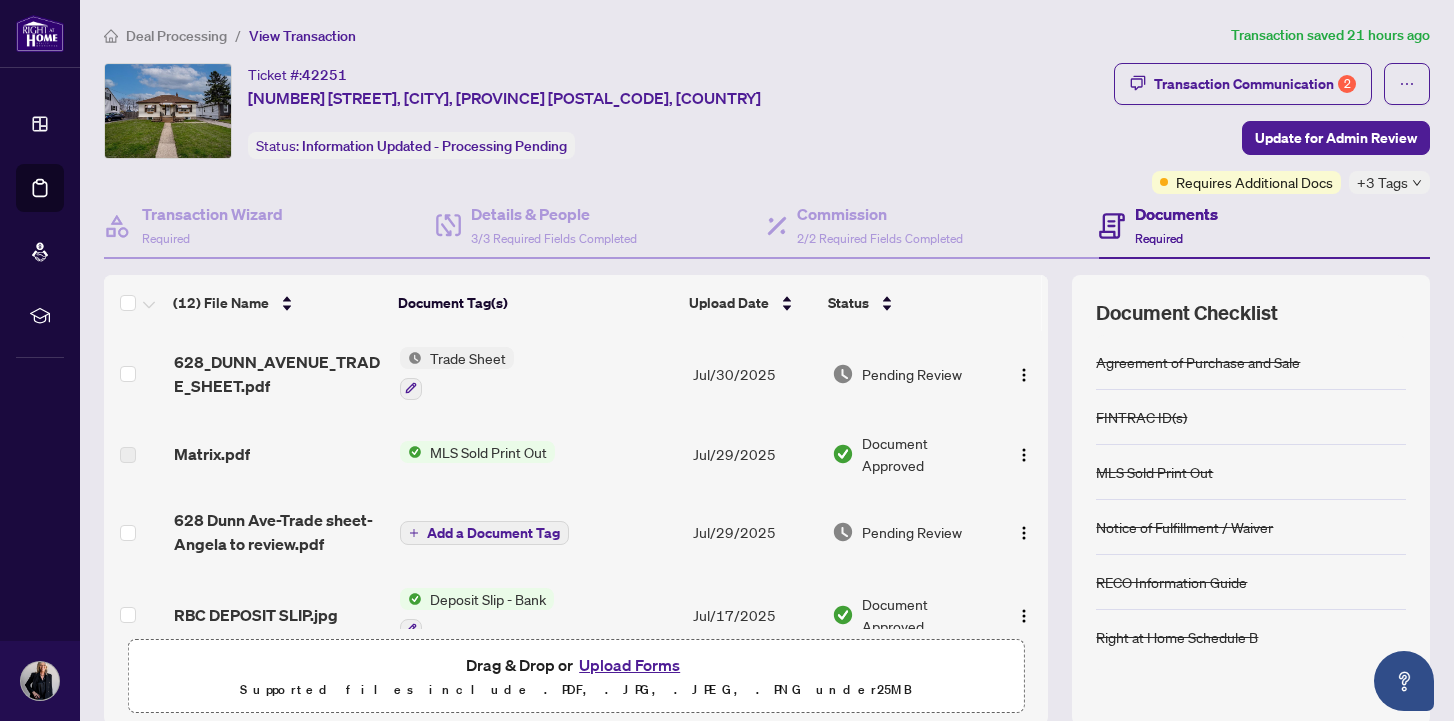 click on "Ticket #:  [NUMBER] [NUMBER] [STREET], [CITY], [PROVINCE] [POSTAL_CODE], [COUNTRY] Status:   Information Updated - Processing Pending" at bounding box center (605, 111) 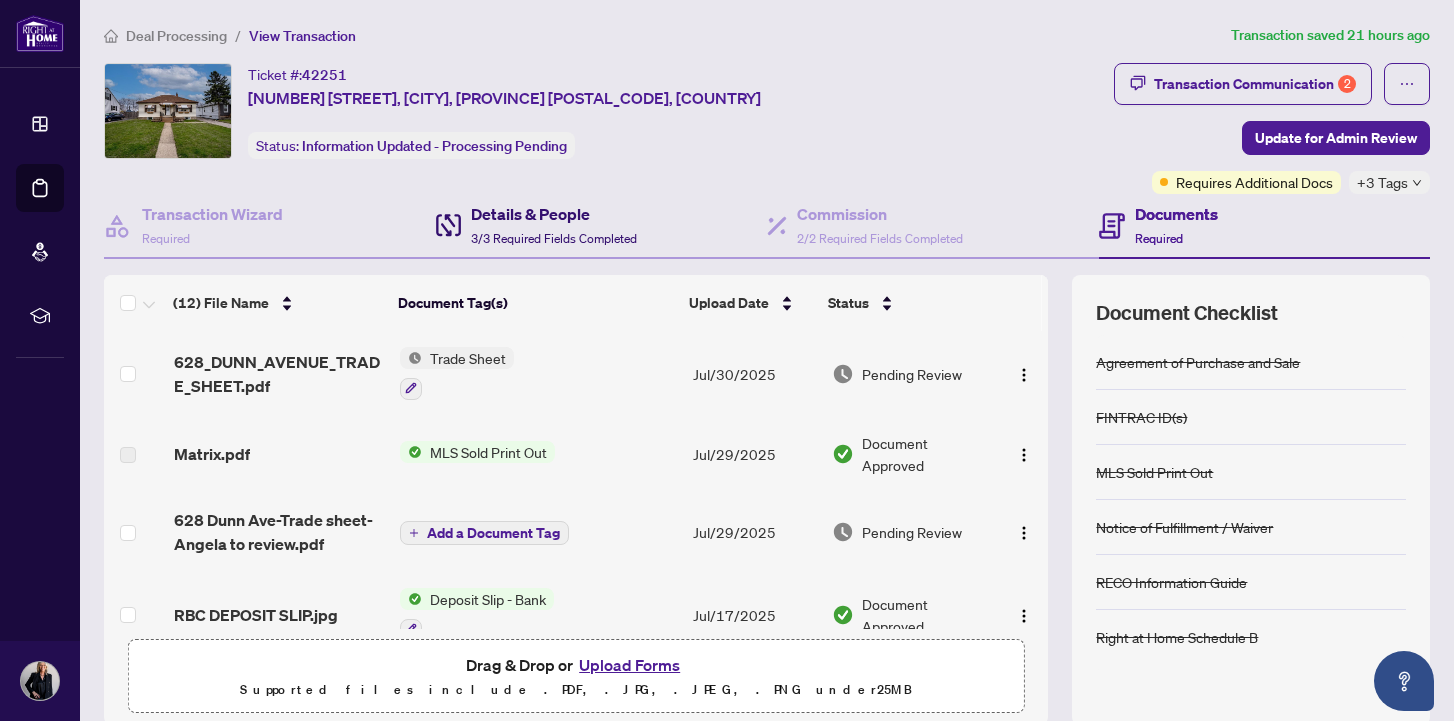 click on "Details & People" at bounding box center (554, 214) 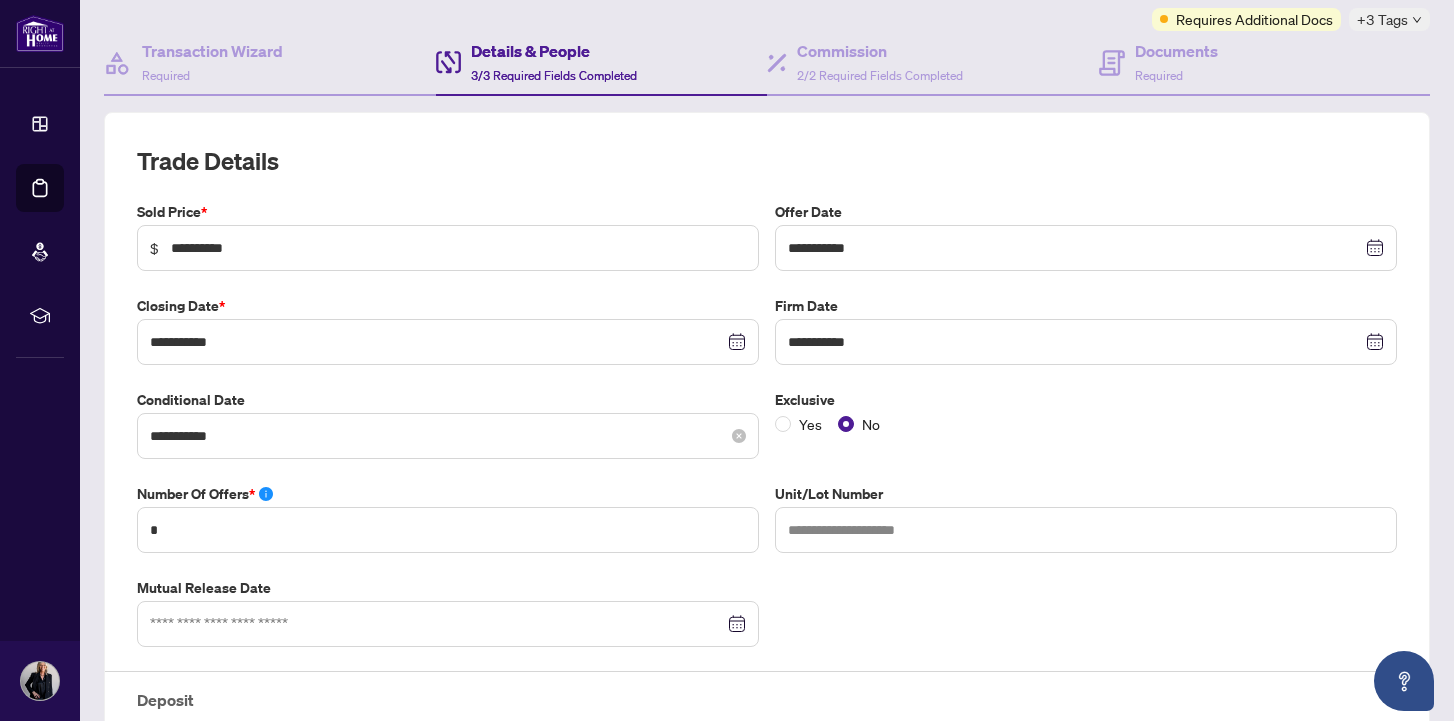 scroll, scrollTop: 0, scrollLeft: 0, axis: both 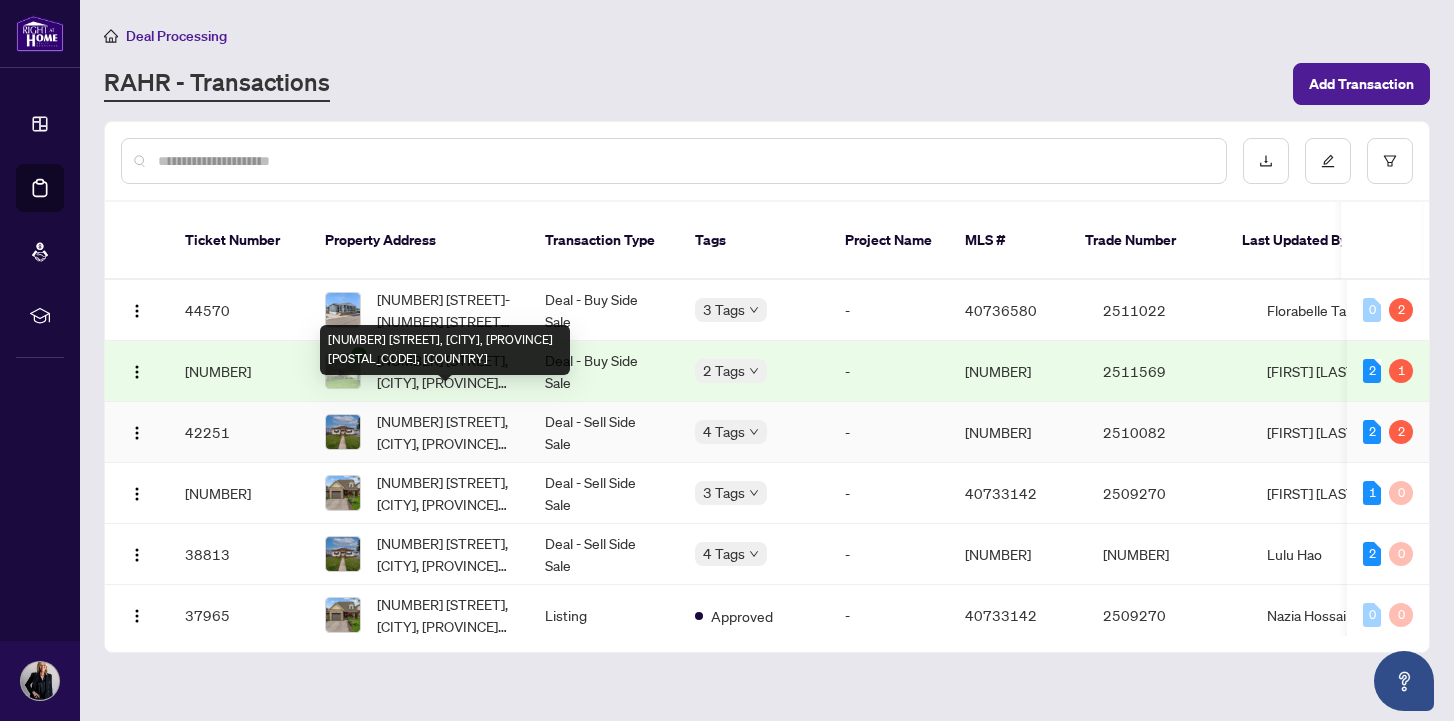 click on "[NUMBER] [STREET], [CITY], [PROVINCE] [POSTAL_CODE], [COUNTRY]" at bounding box center [445, 432] 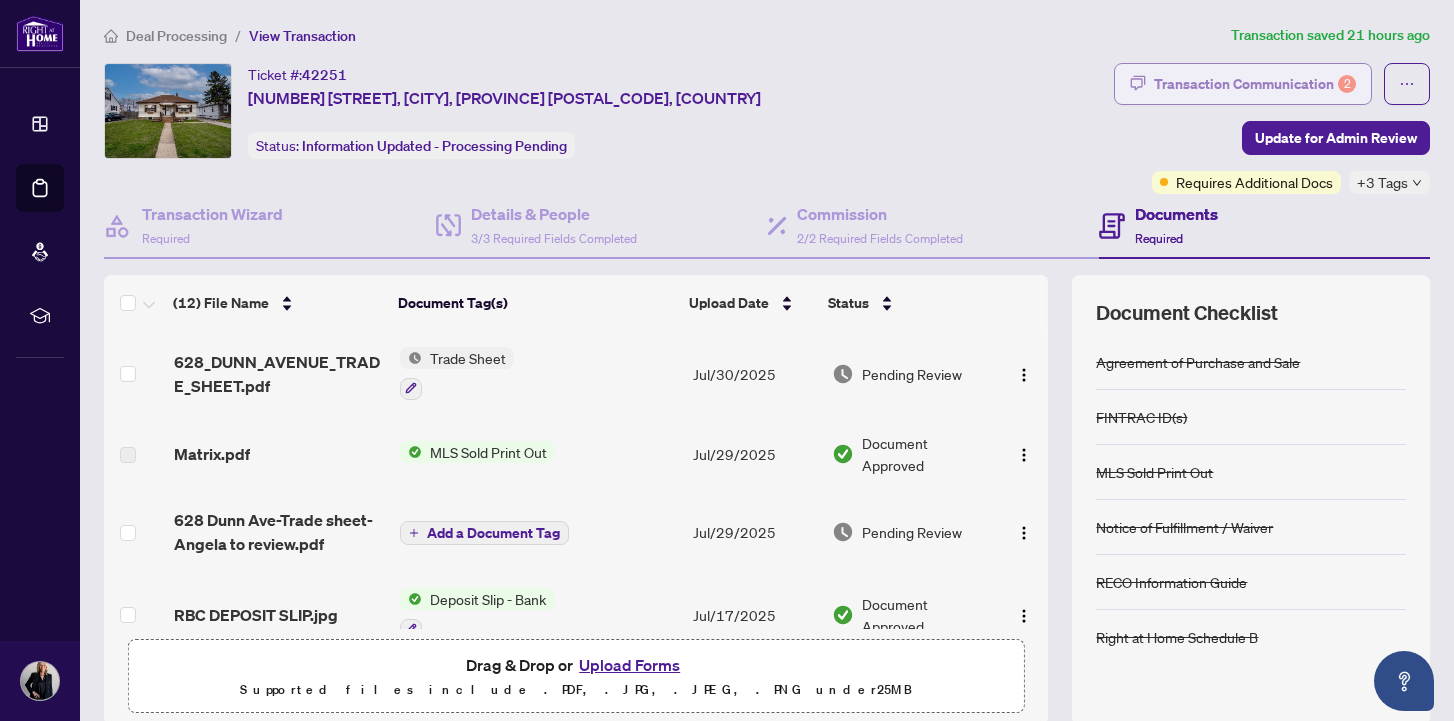 click on "Transaction Communication 2" at bounding box center [1255, 84] 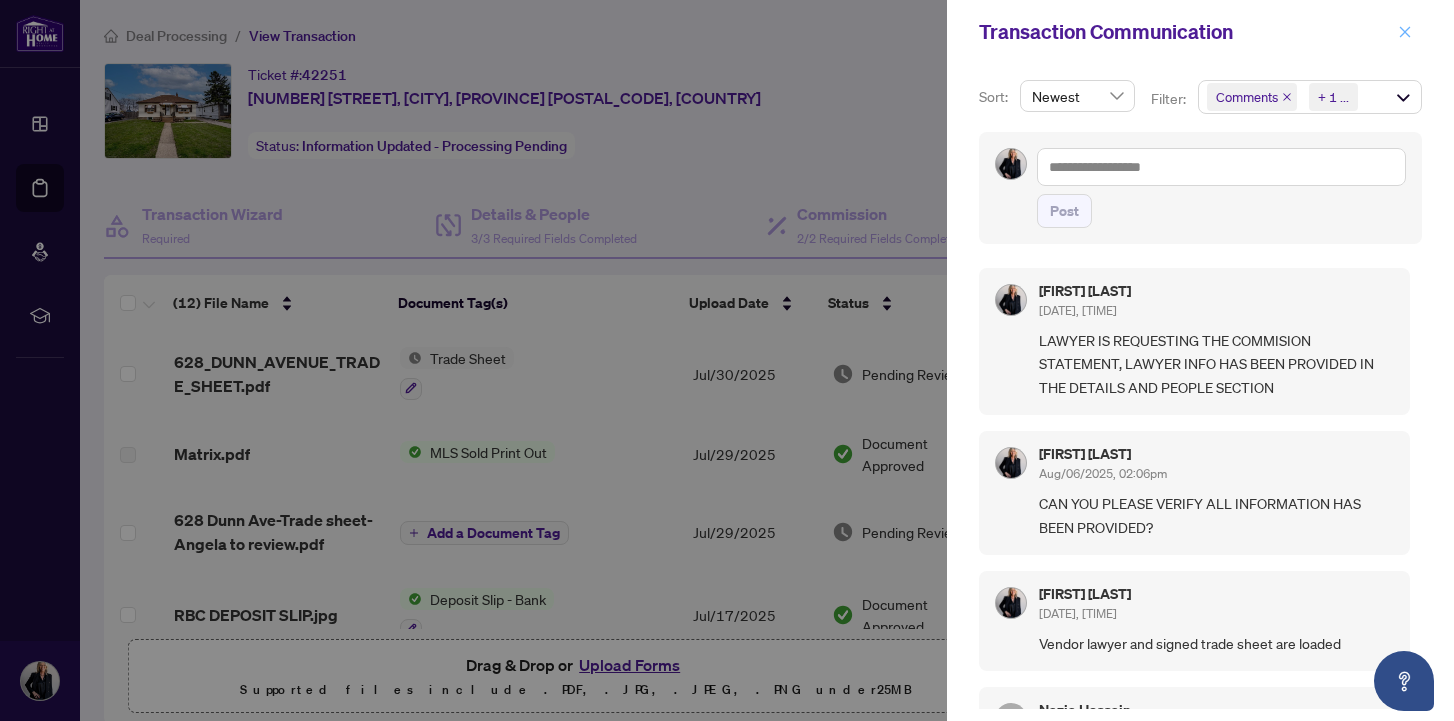 click 